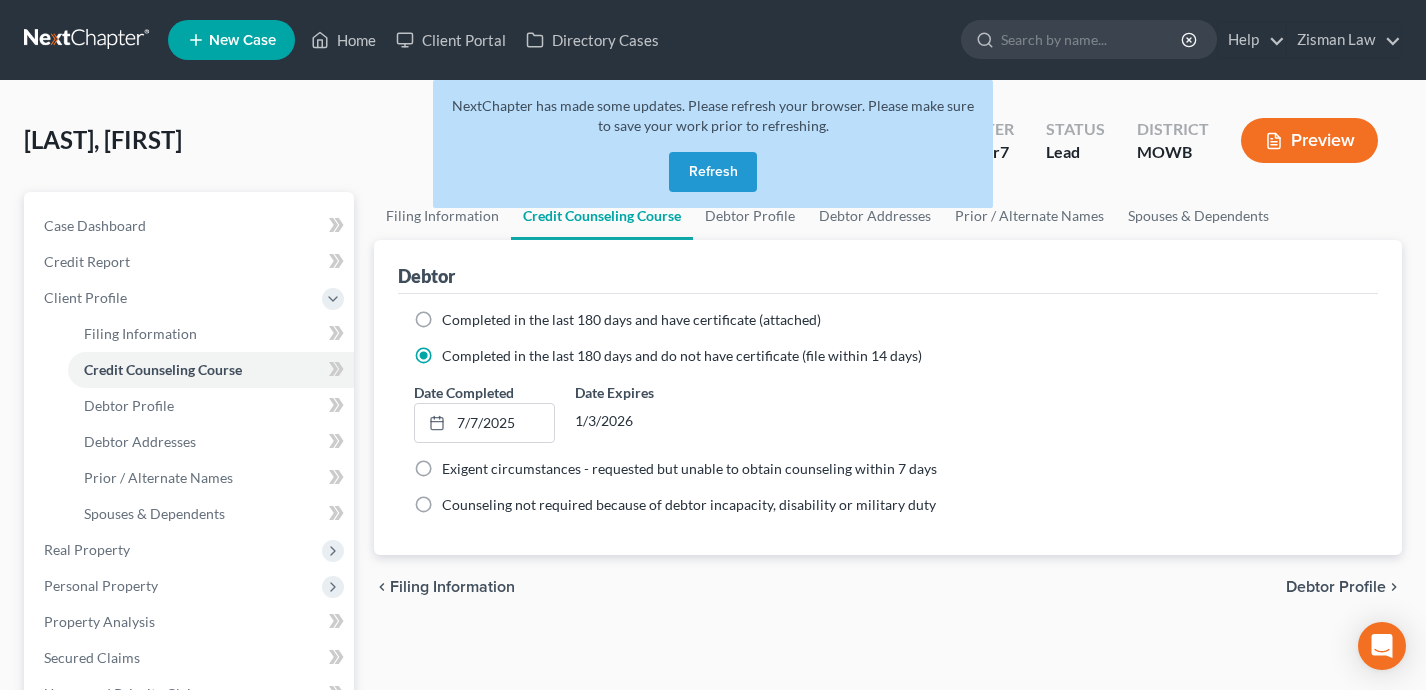 scroll, scrollTop: 0, scrollLeft: 0, axis: both 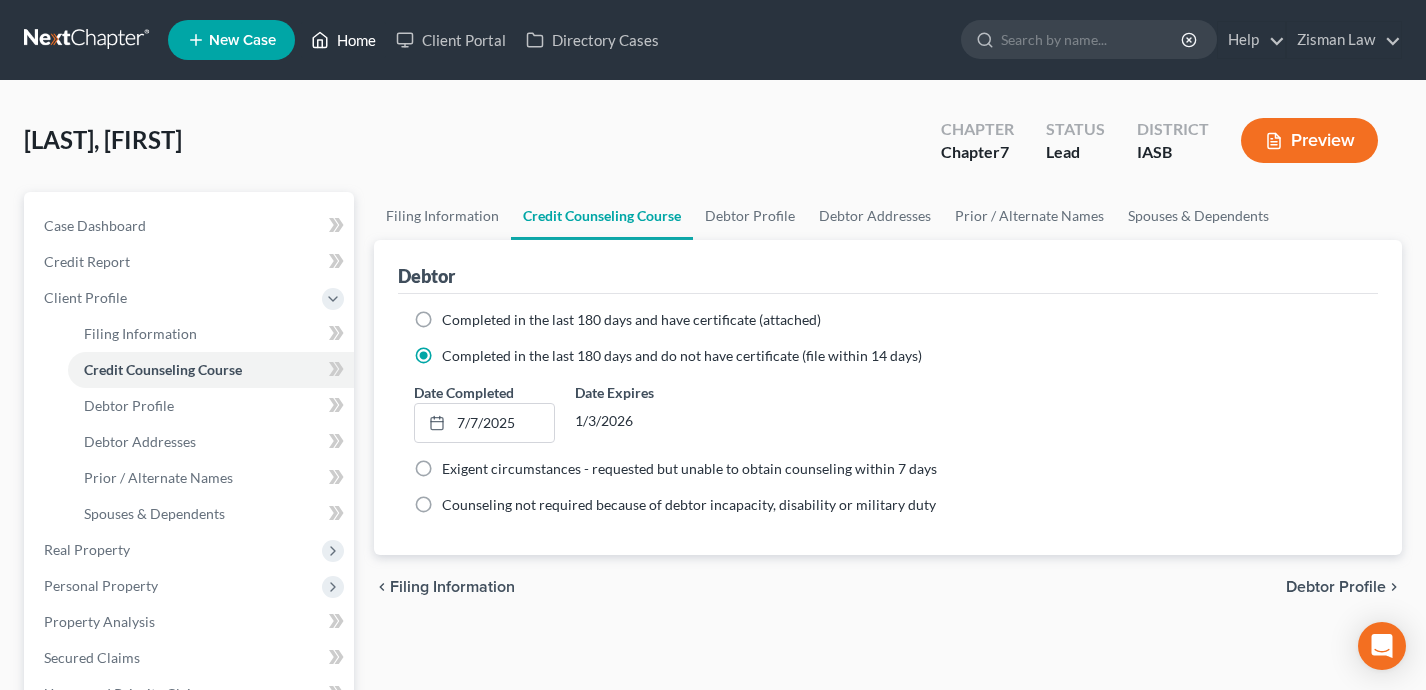 click on "Home" at bounding box center [343, 40] 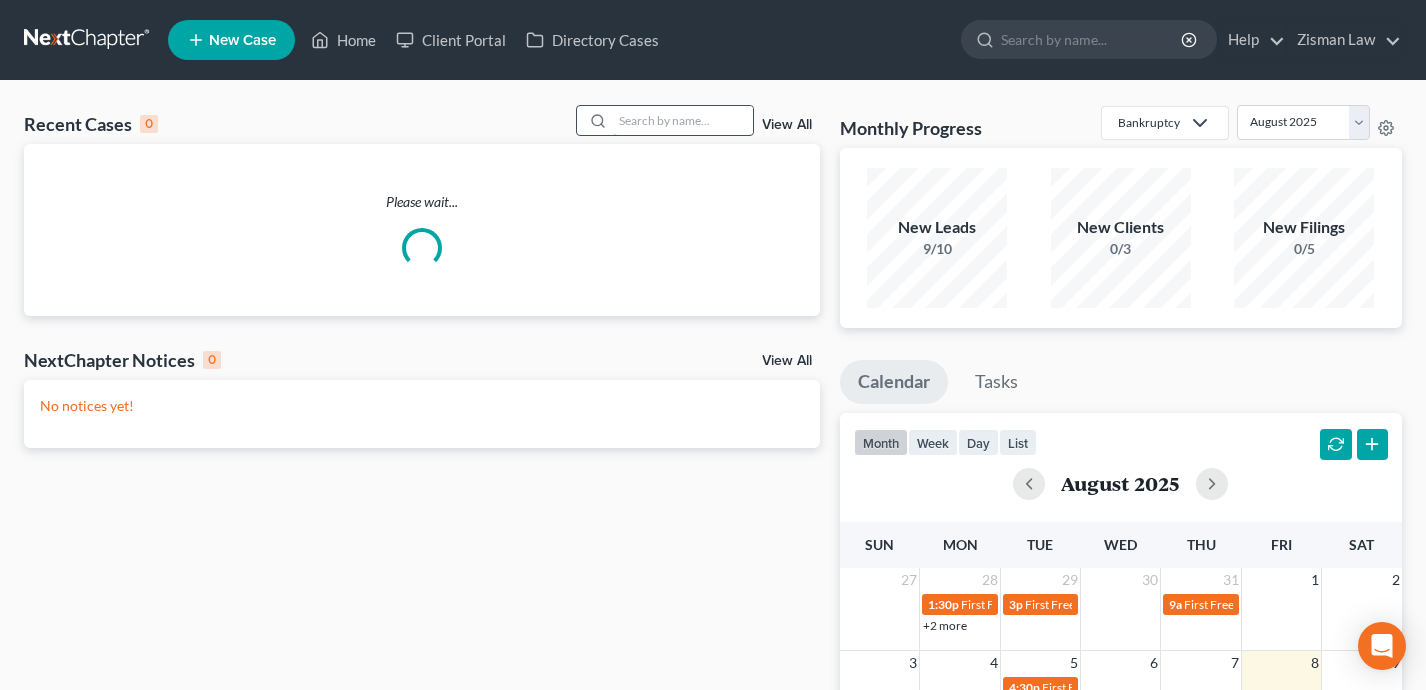 click at bounding box center [683, 120] 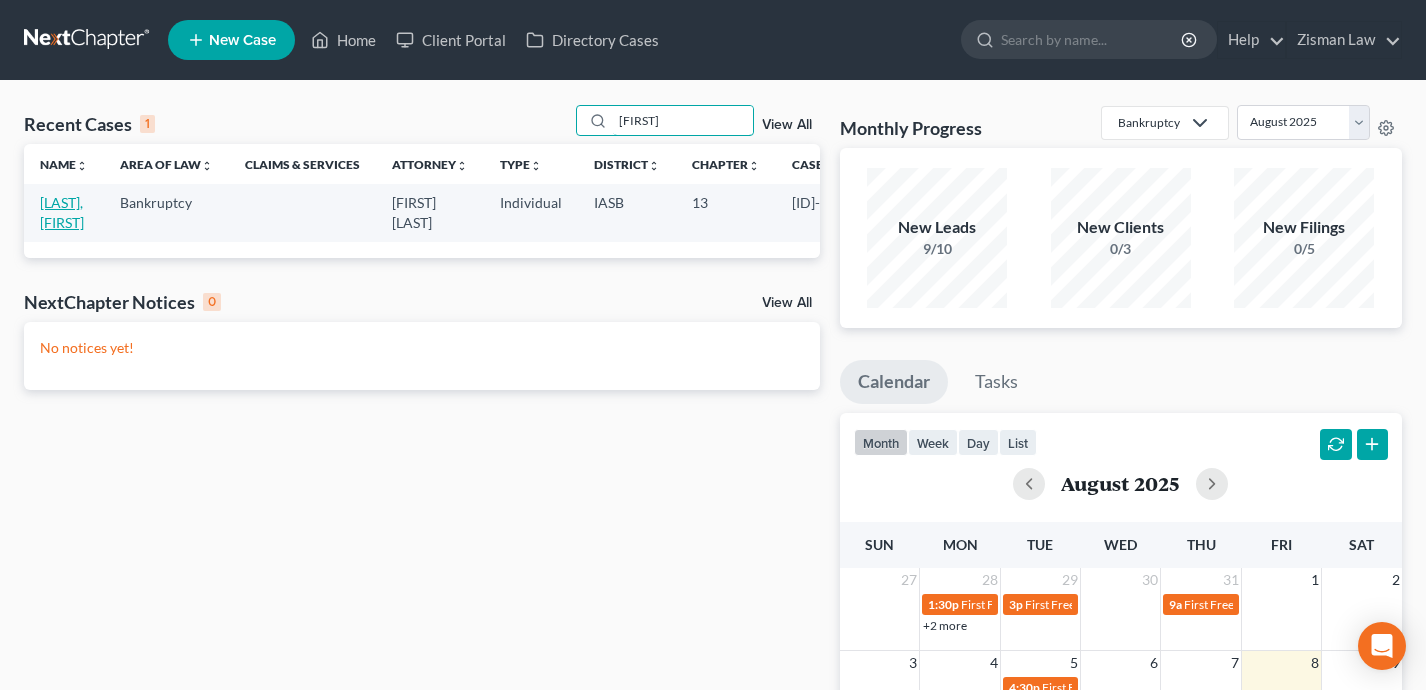type on "[FIRST]" 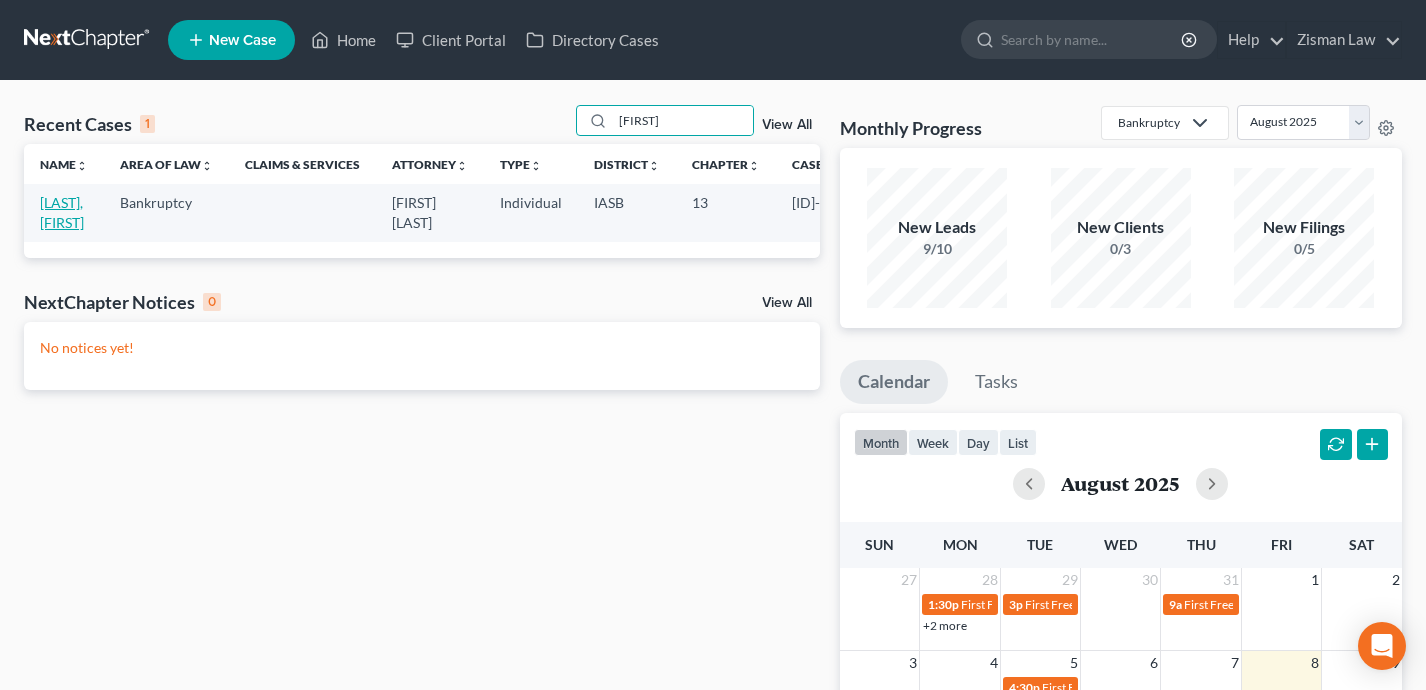 click on "[LAST], [FIRST]" at bounding box center [62, 212] 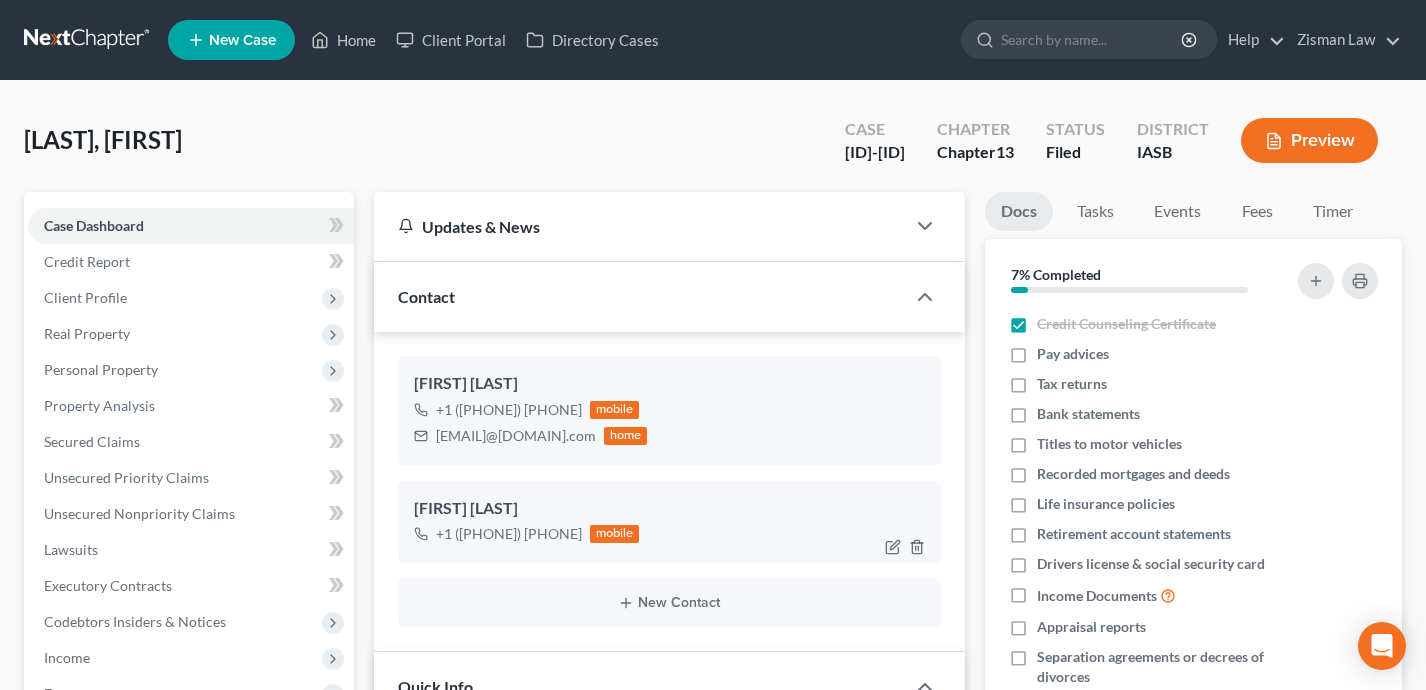 scroll, scrollTop: 801, scrollLeft: 0, axis: vertical 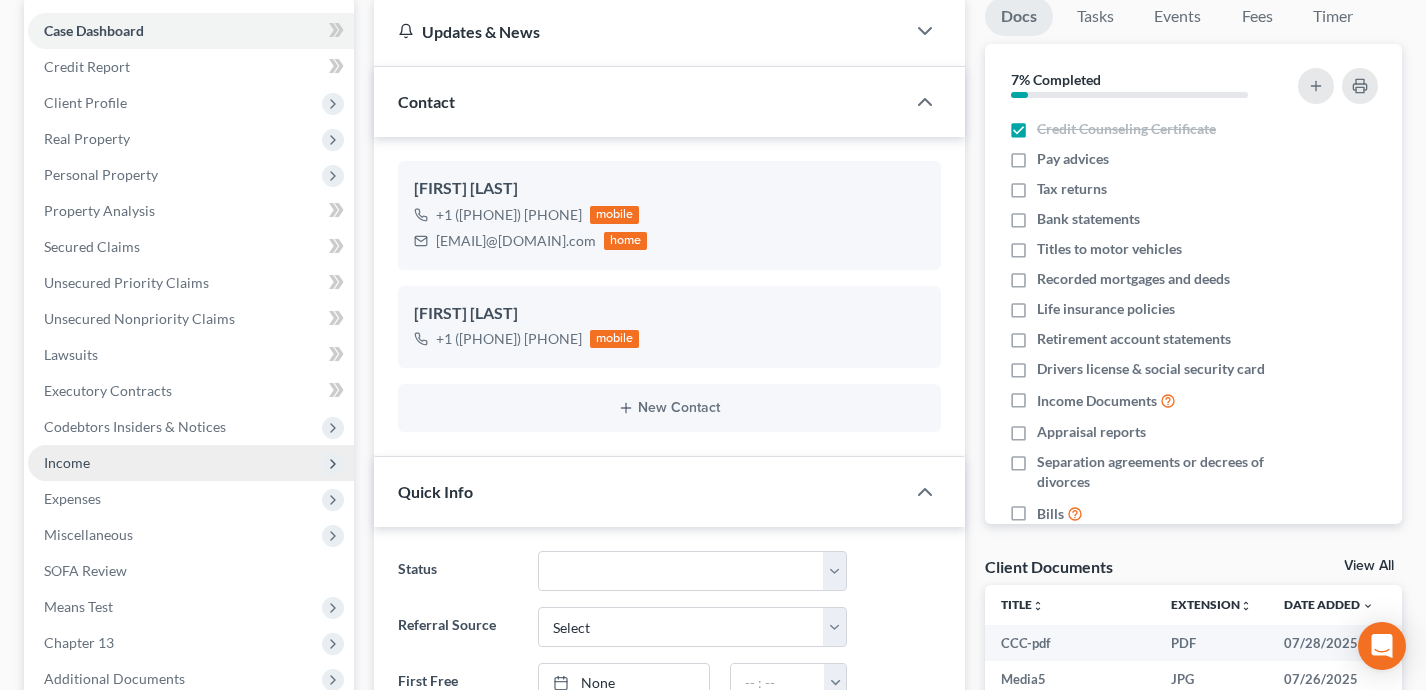 click on "Income" at bounding box center [191, 463] 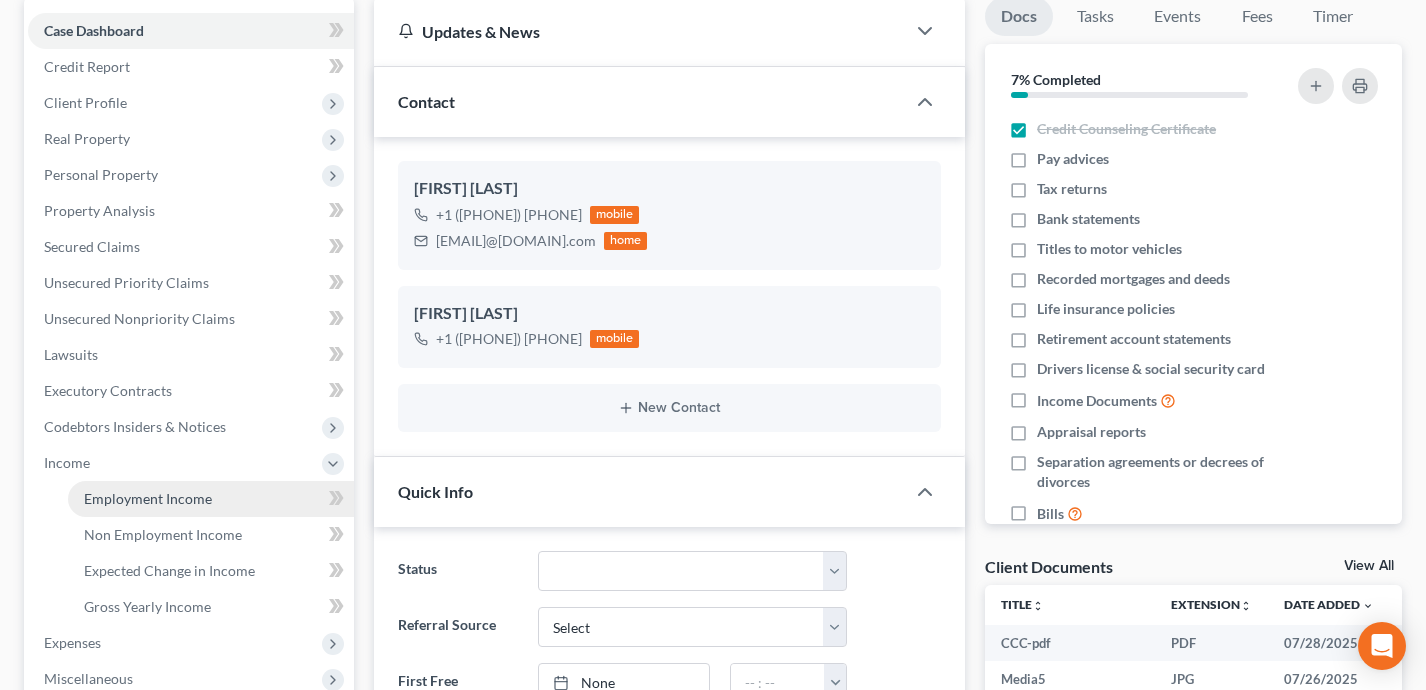 click on "Employment Income" at bounding box center [148, 498] 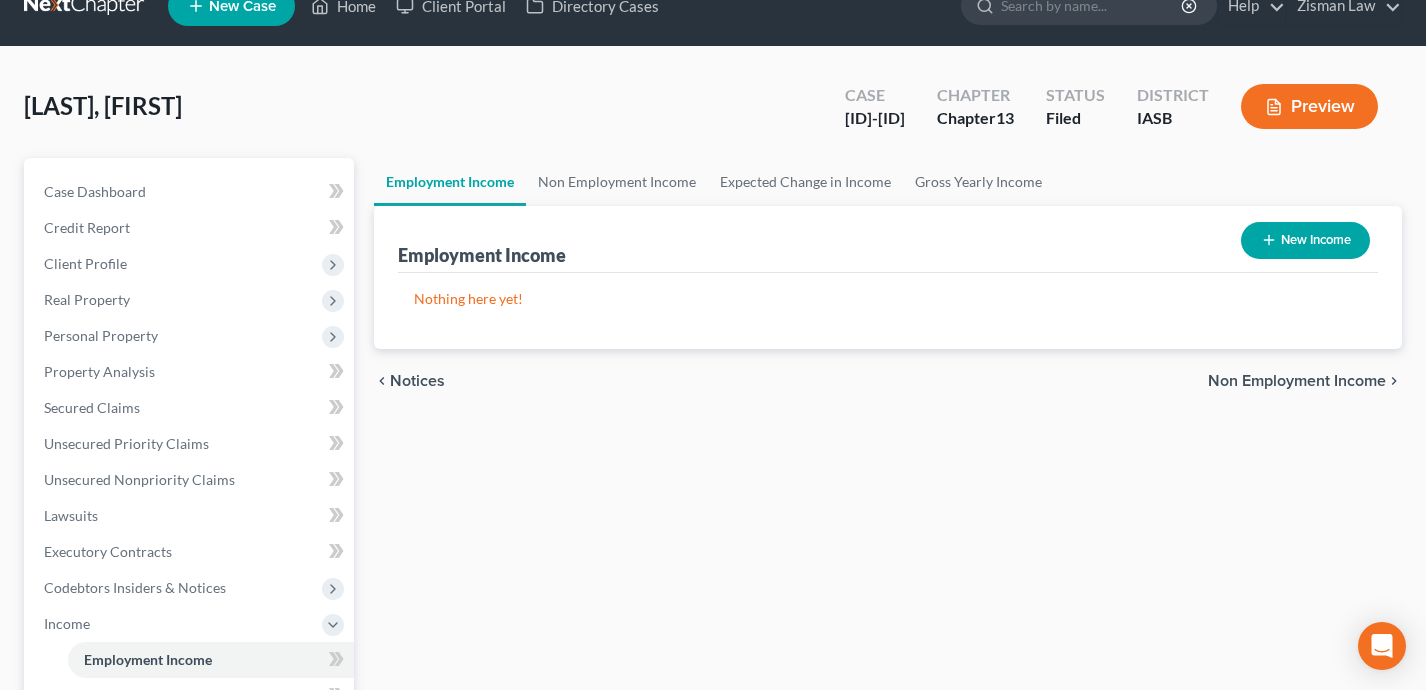 scroll, scrollTop: 0, scrollLeft: 0, axis: both 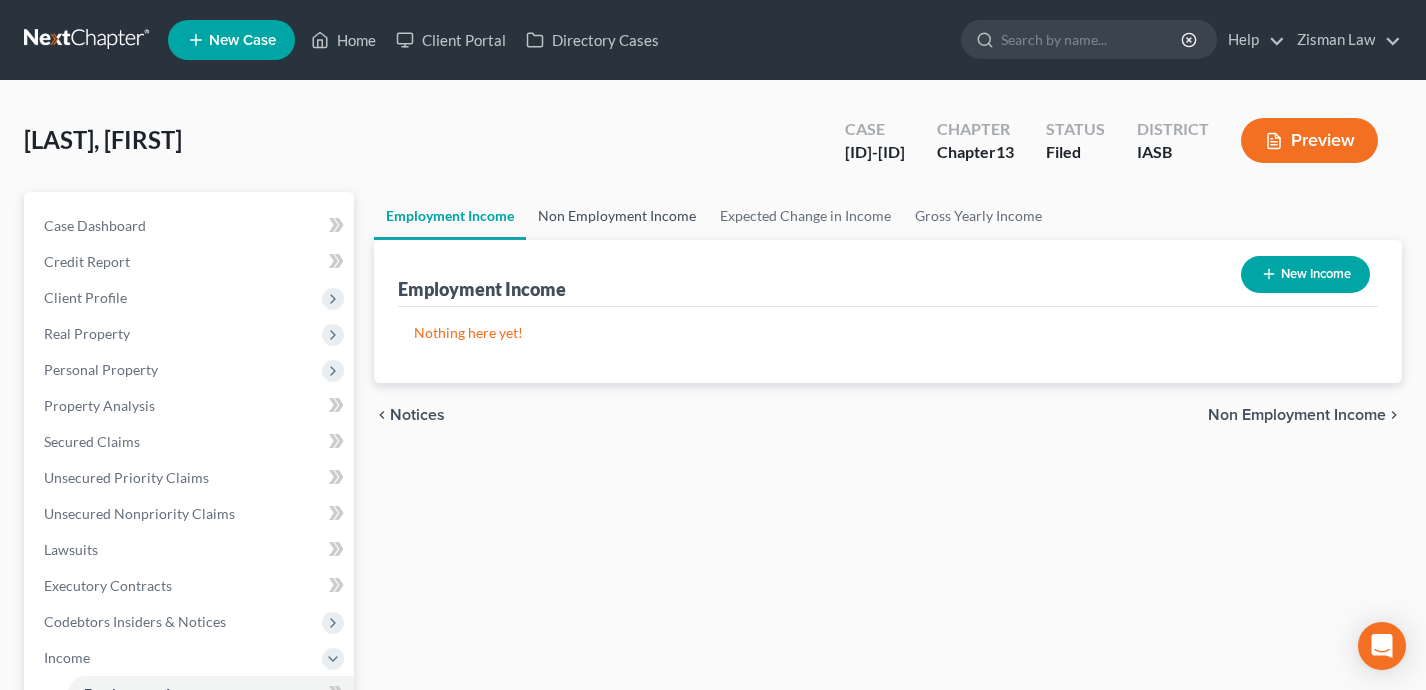 click on "Non Employment Income" at bounding box center (617, 216) 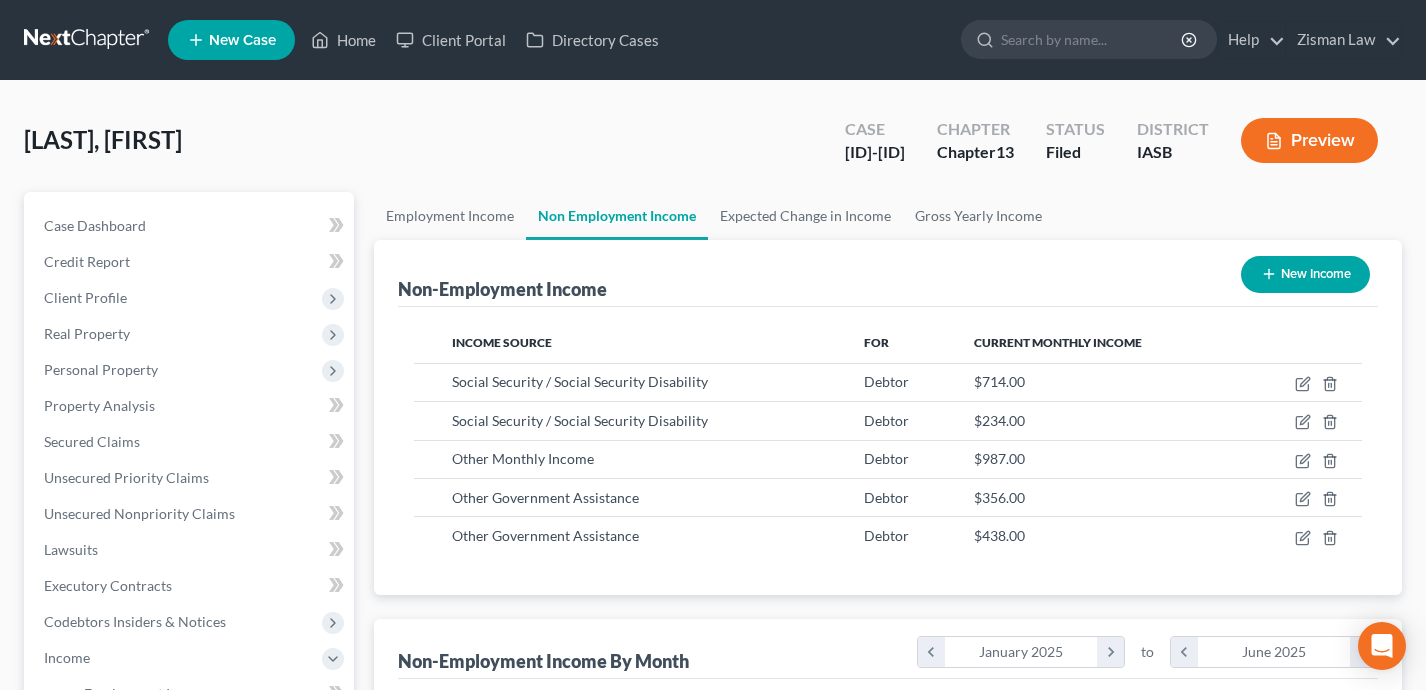 scroll, scrollTop: 999641, scrollLeft: 999423, axis: both 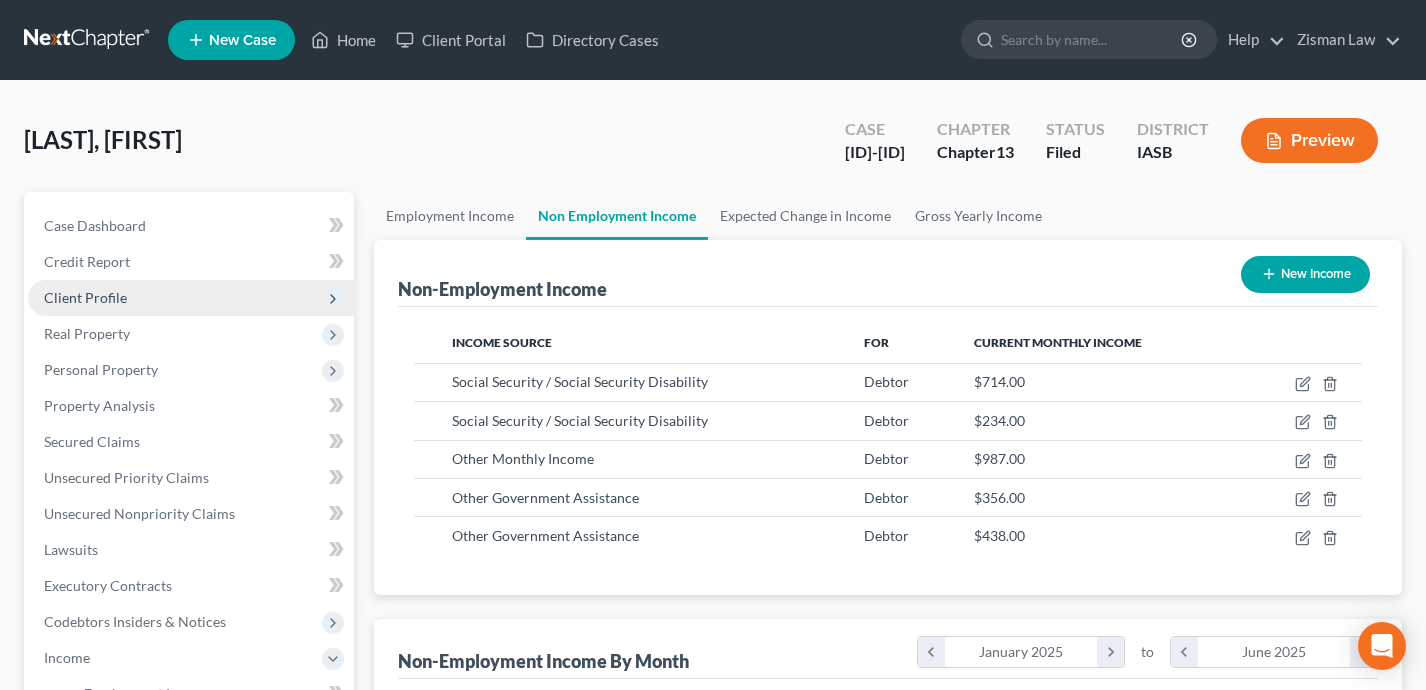 click on "Client Profile" at bounding box center [191, 298] 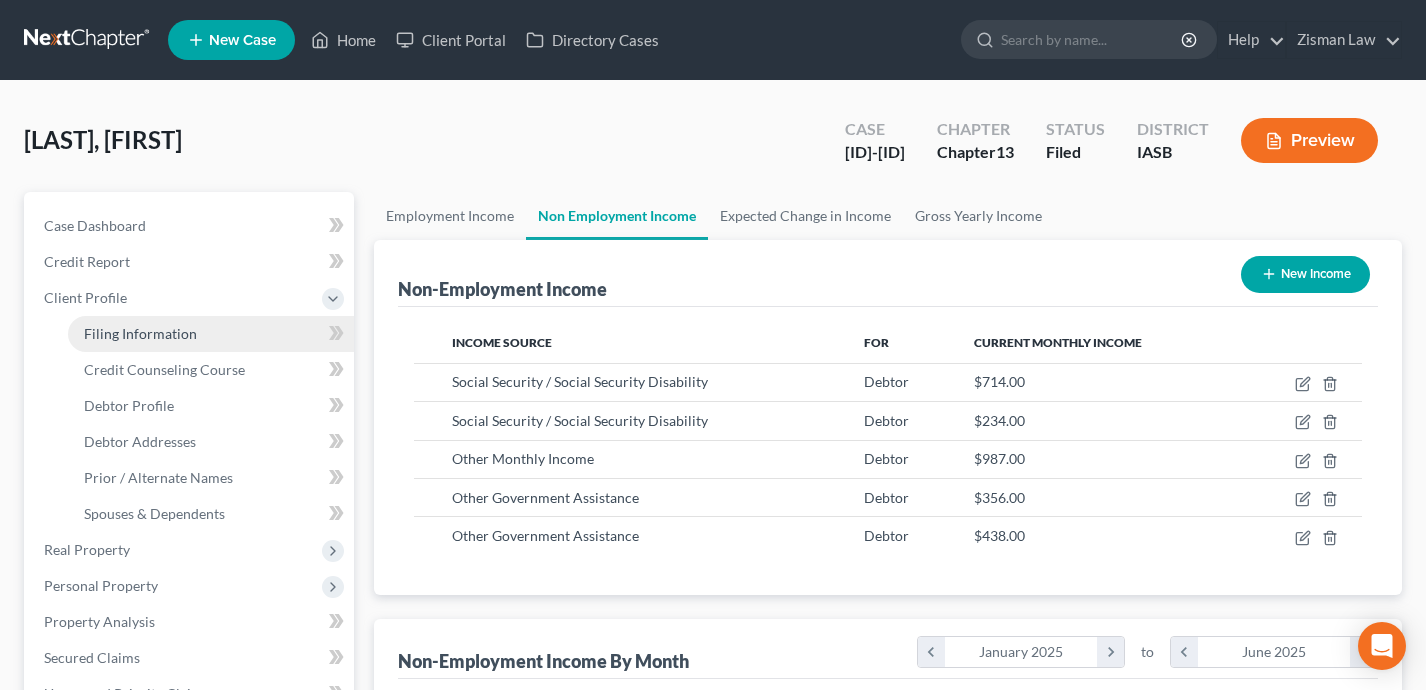 click on "Filing Information" at bounding box center (140, 333) 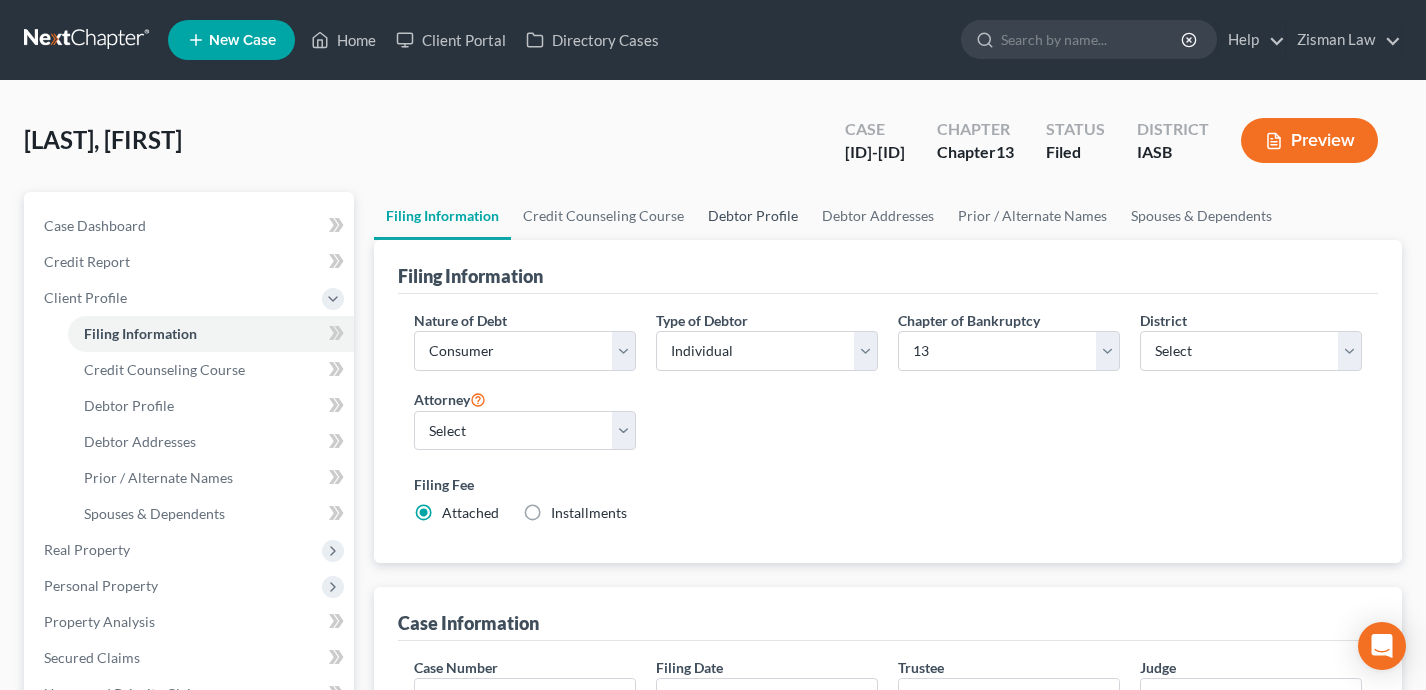 click on "Debtor Profile" at bounding box center (753, 216) 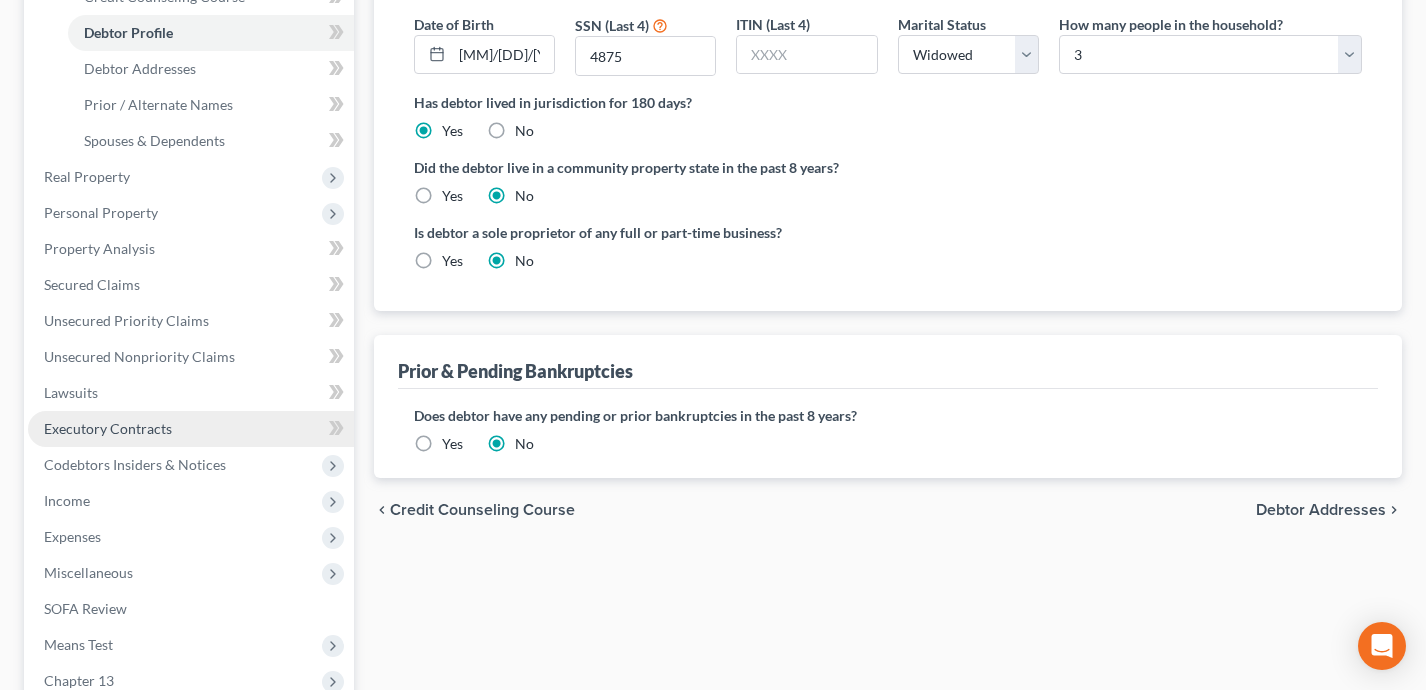 scroll, scrollTop: 388, scrollLeft: 0, axis: vertical 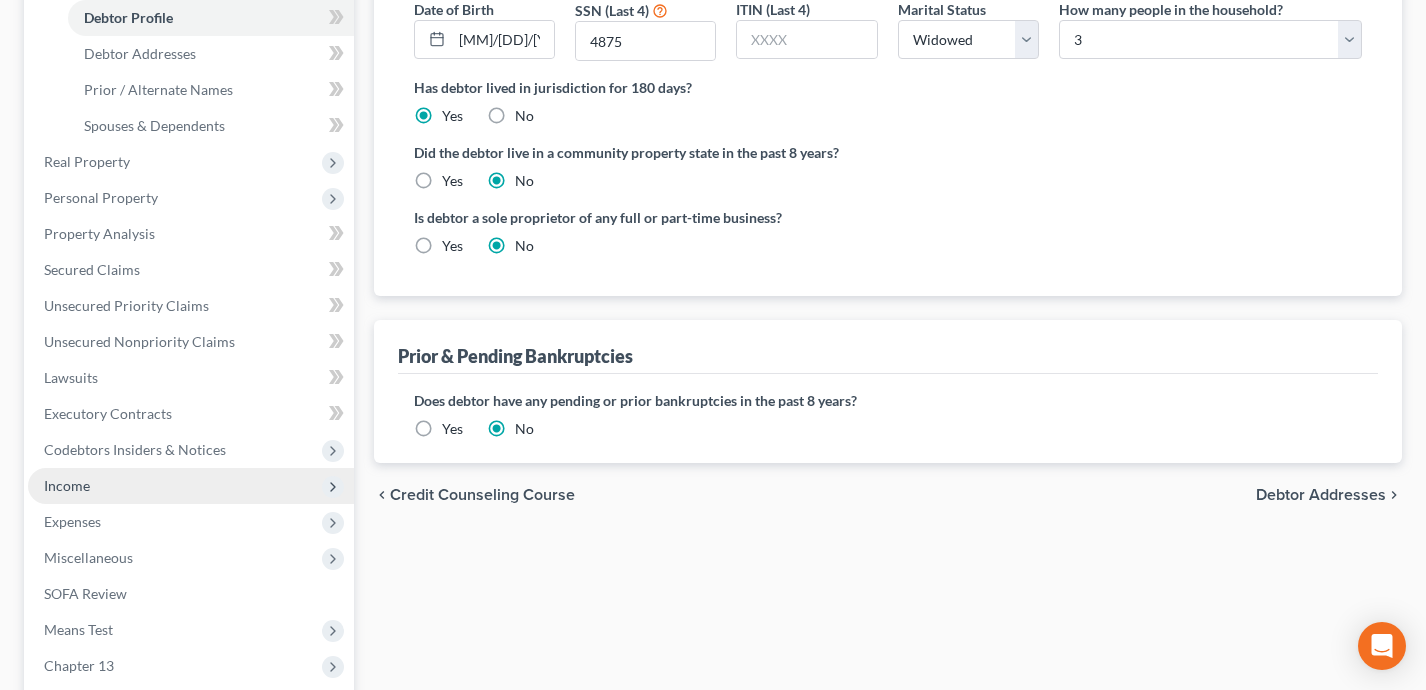 click on "Income" at bounding box center (191, 486) 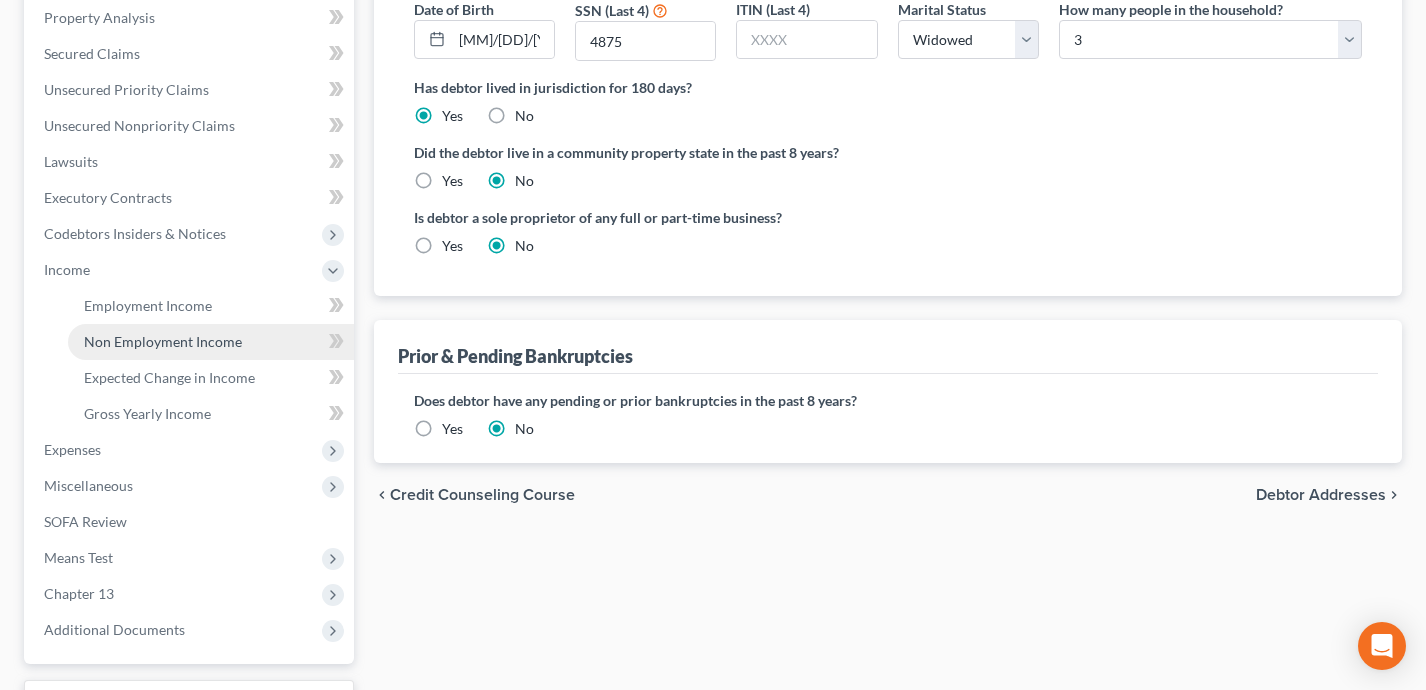 click on "Non Employment Income" at bounding box center [211, 342] 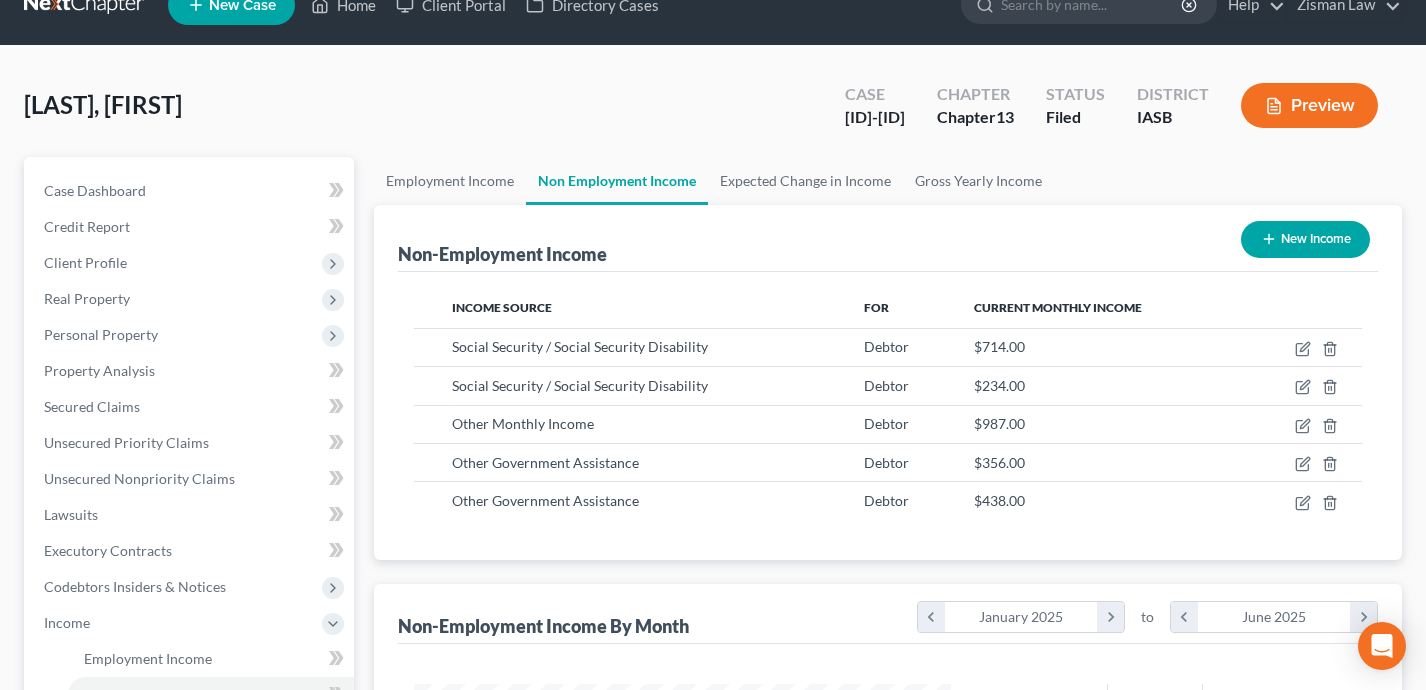 scroll, scrollTop: 0, scrollLeft: 0, axis: both 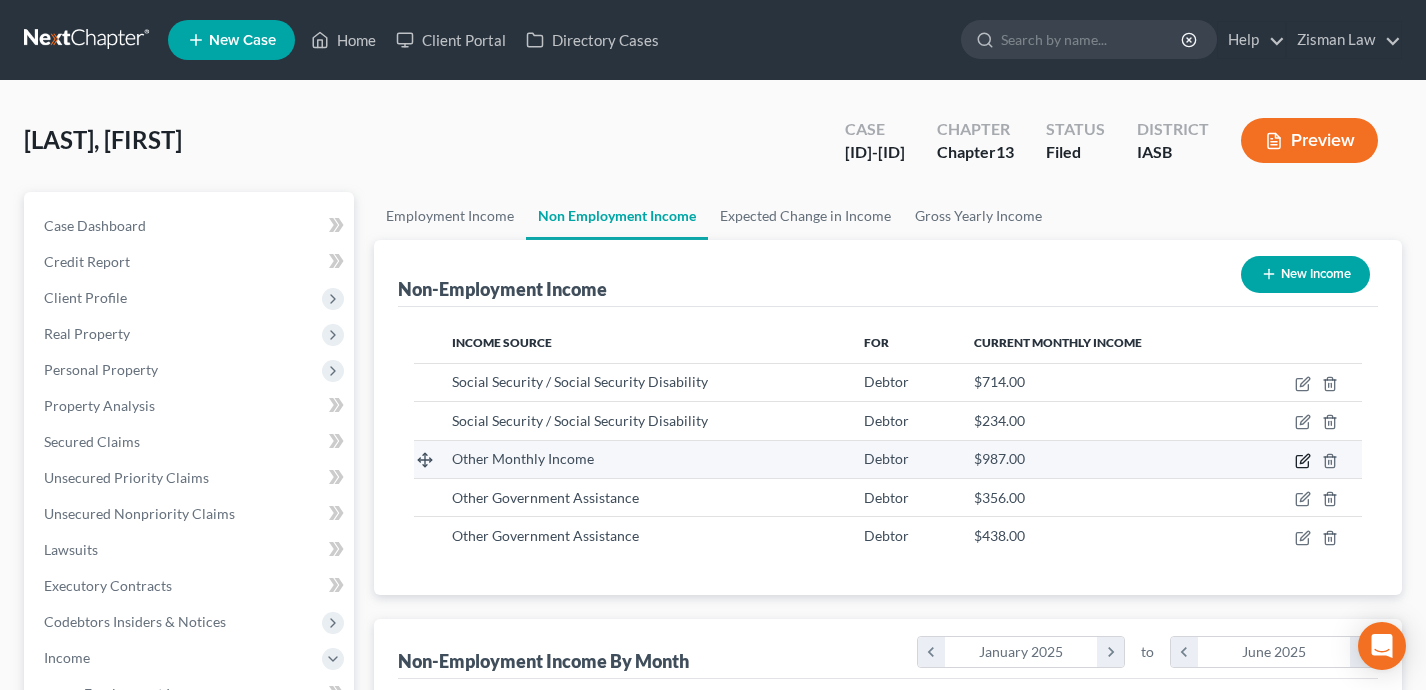 click 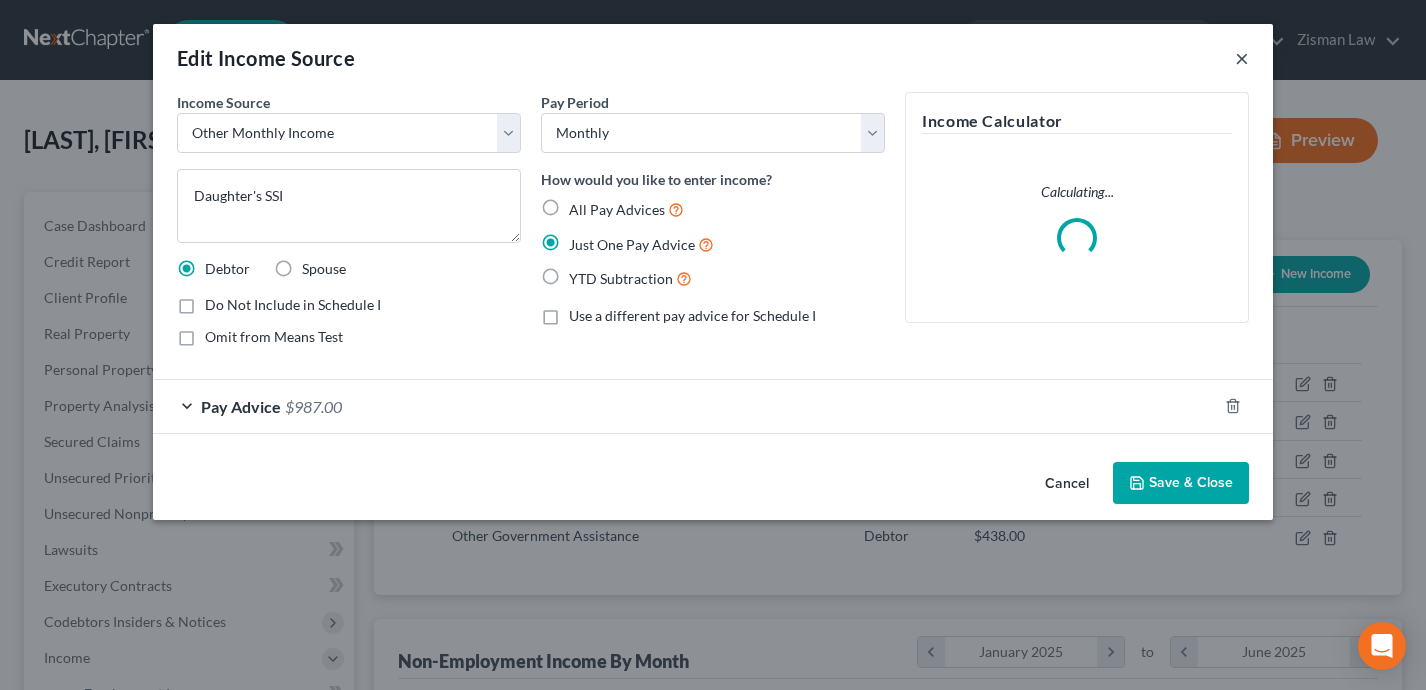 click on "×" at bounding box center (1242, 58) 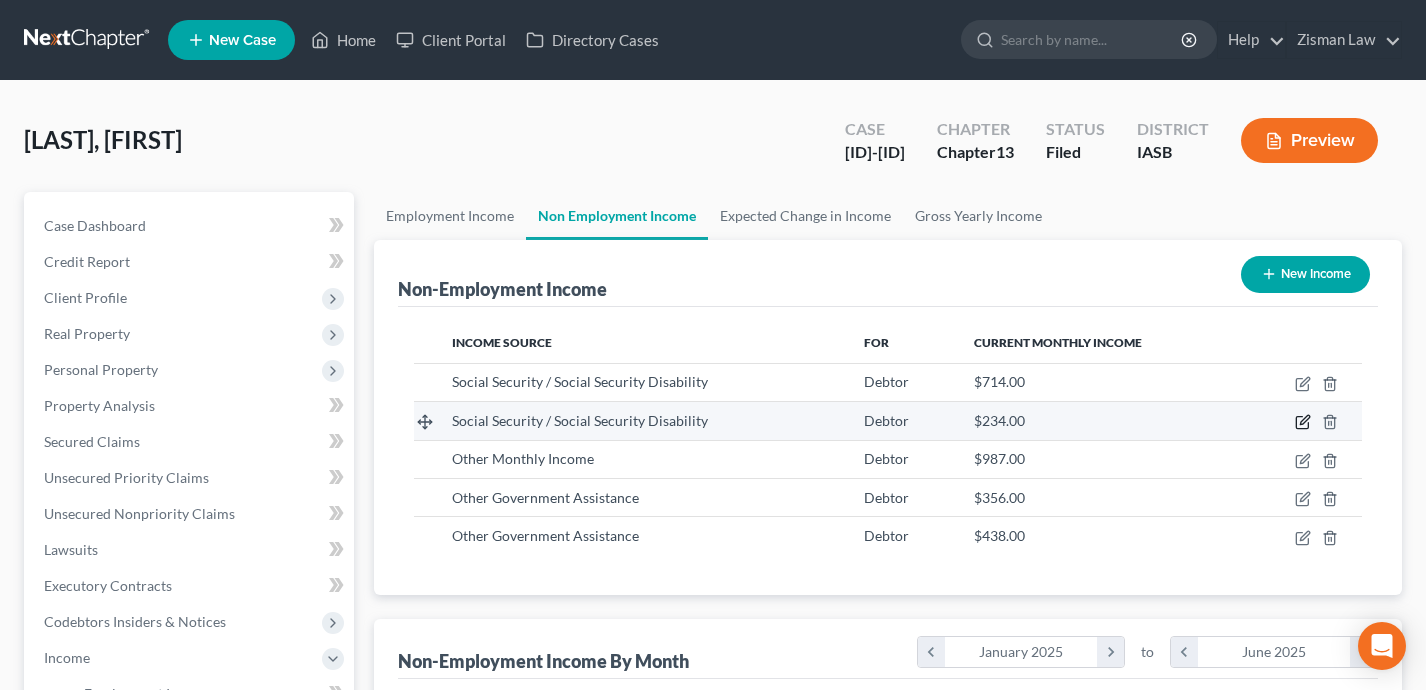 click 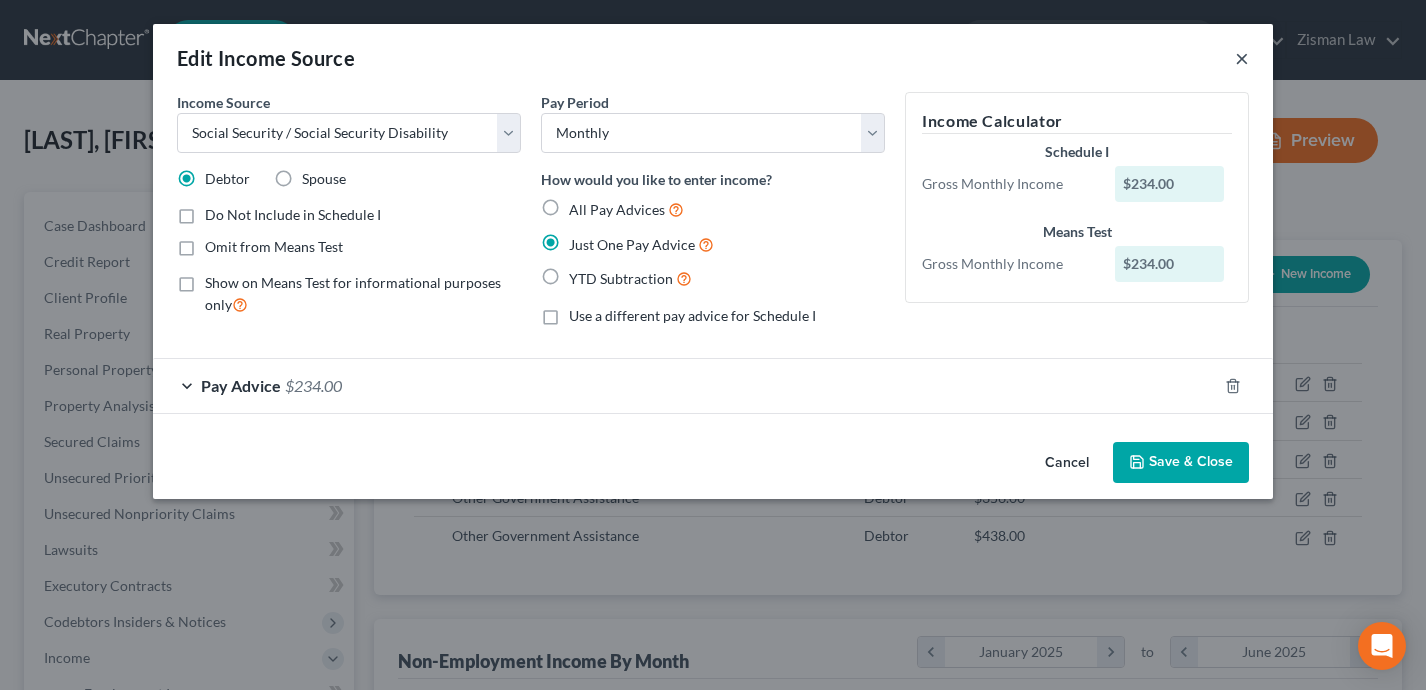 click on "×" at bounding box center (1242, 58) 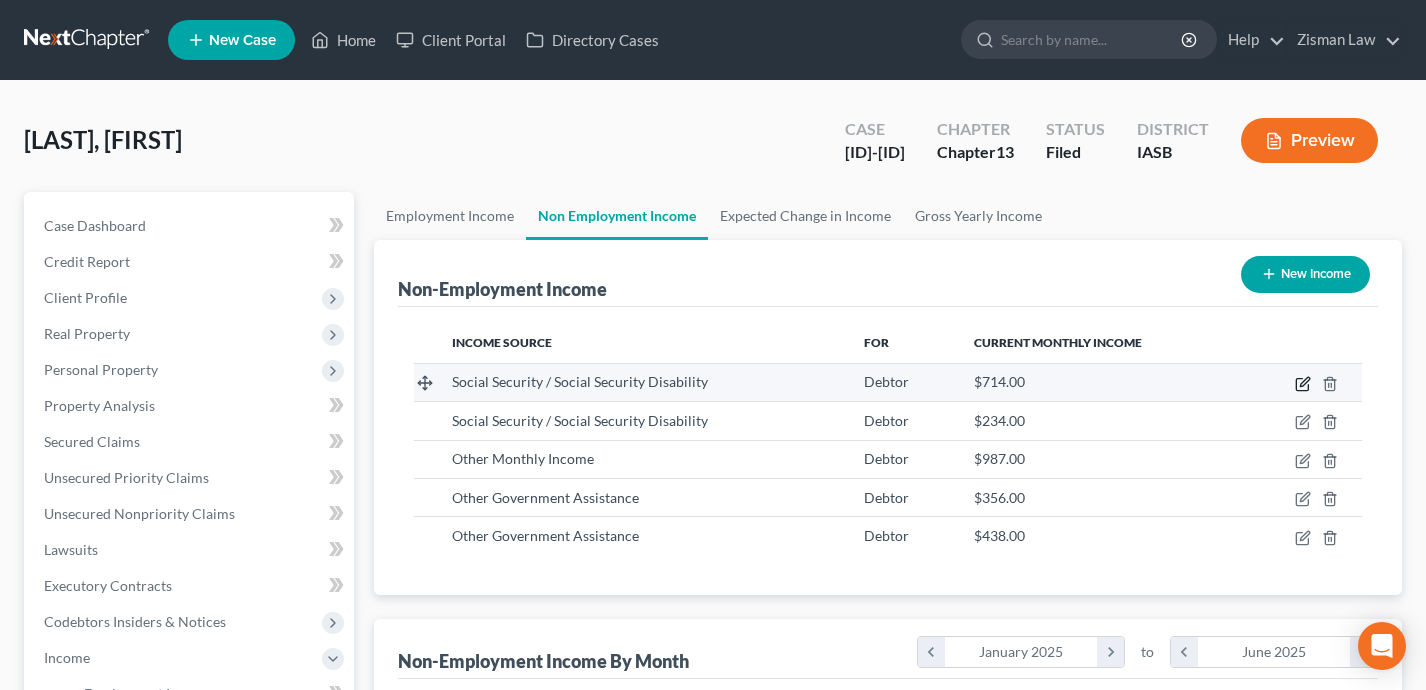 click 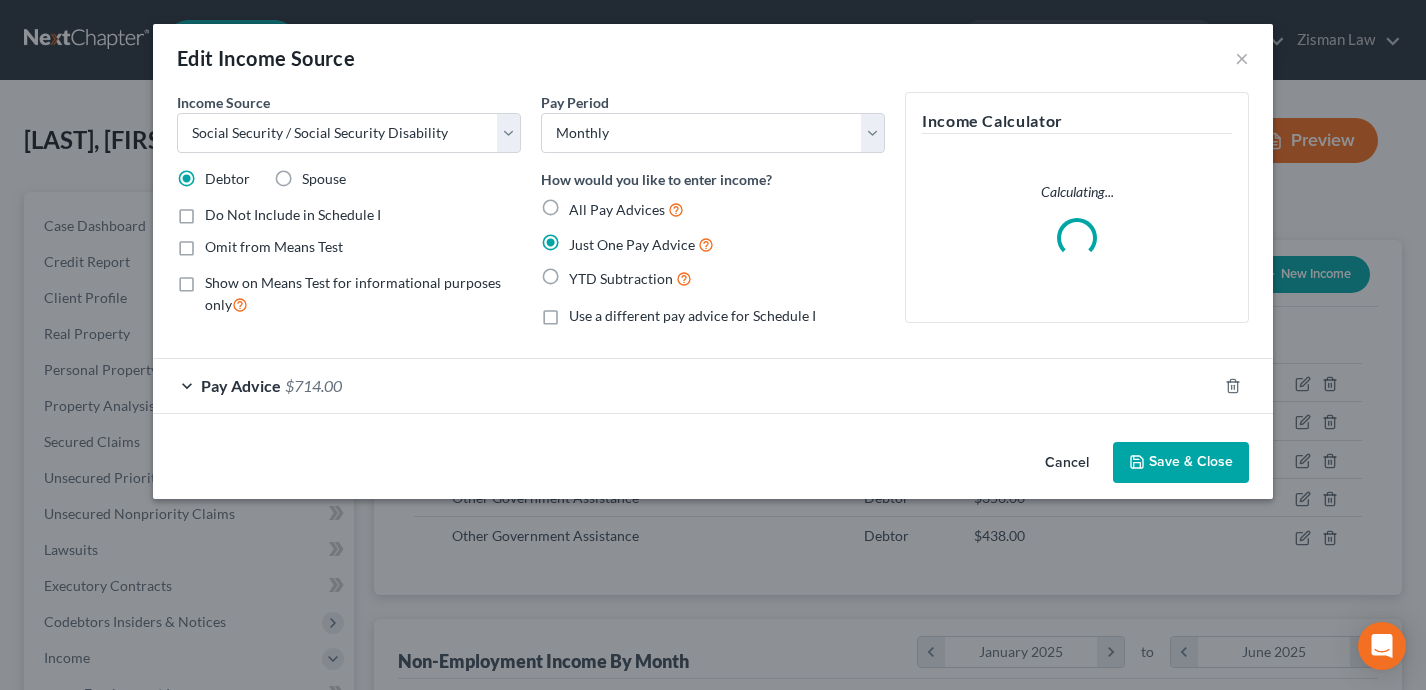 click on "Pay Advice $[AMOUNT]" at bounding box center (685, 385) 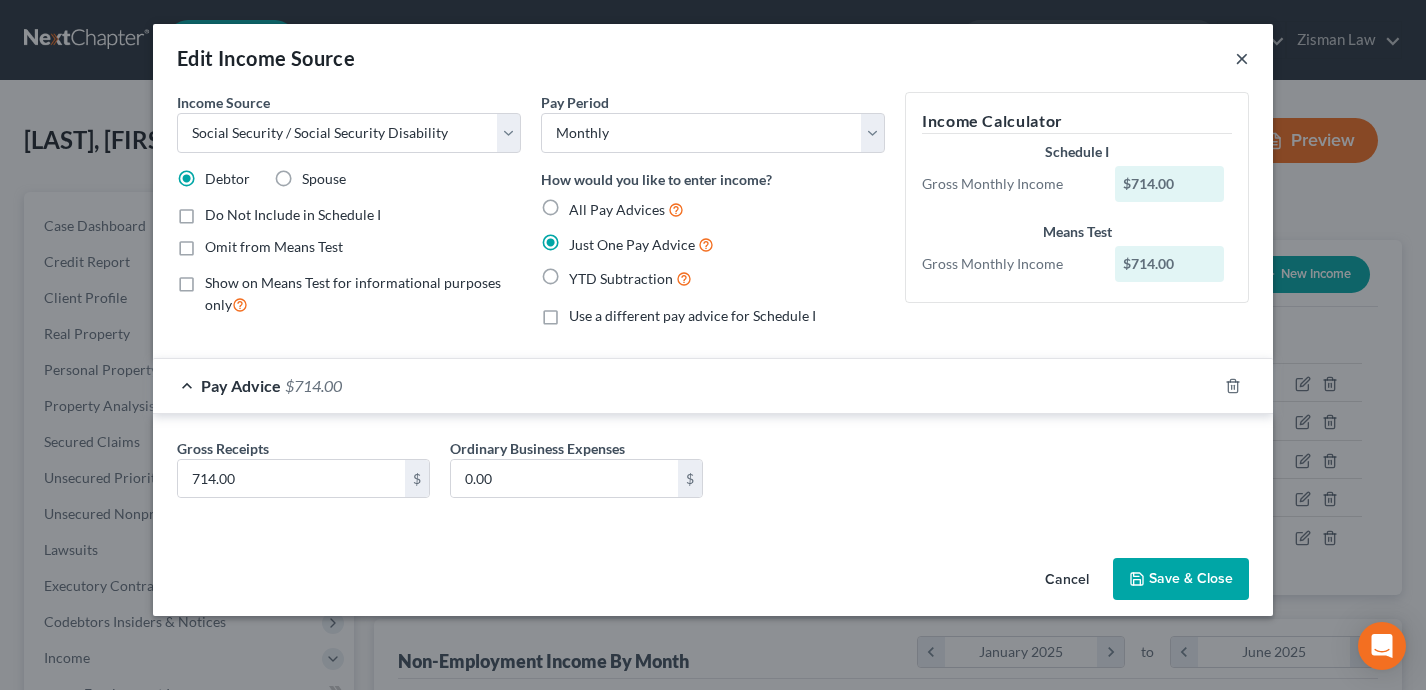 click on "×" at bounding box center [1242, 58] 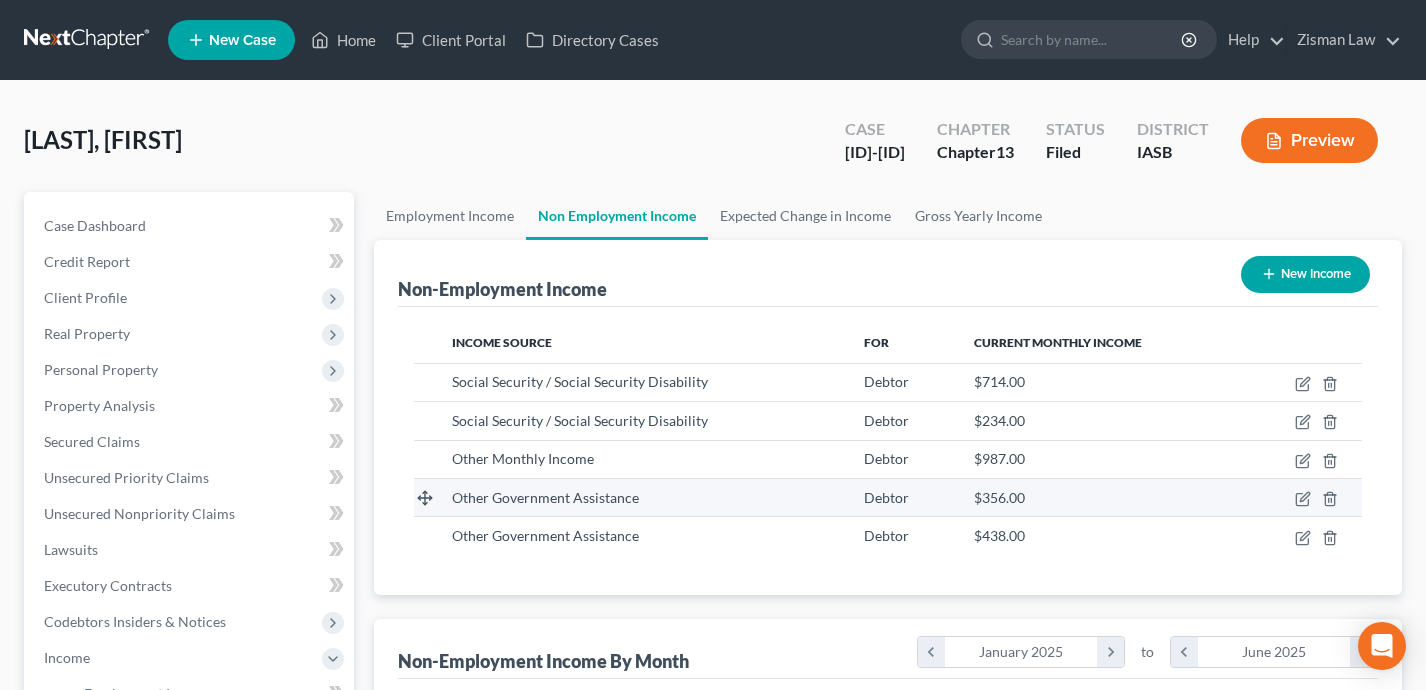 click at bounding box center (1302, 497) 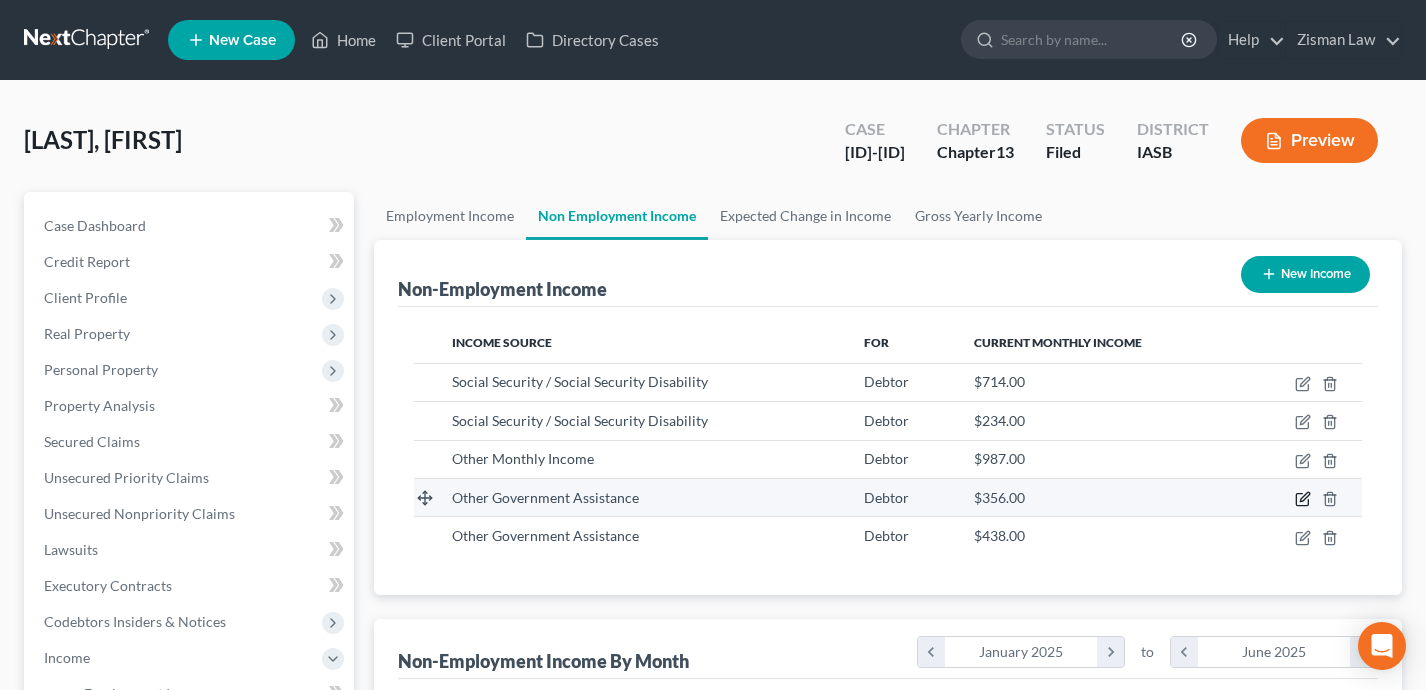 click 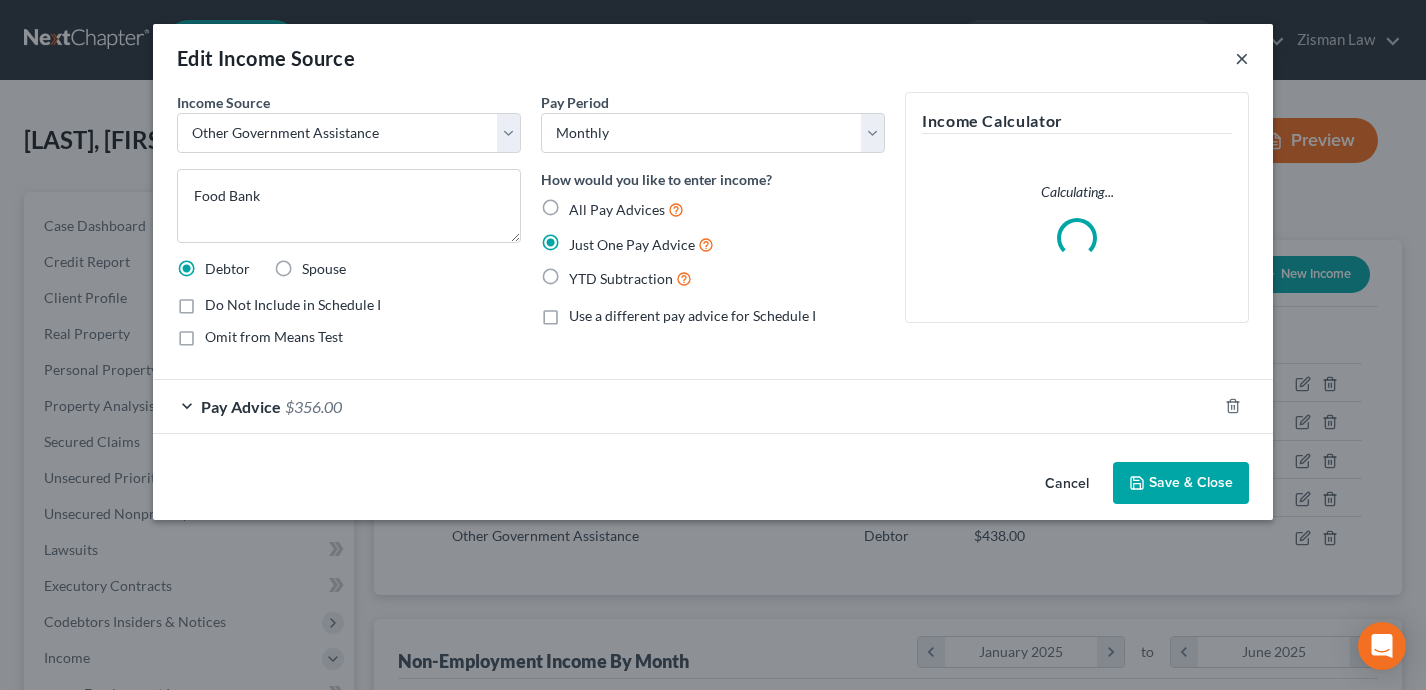 click on "×" at bounding box center (1242, 58) 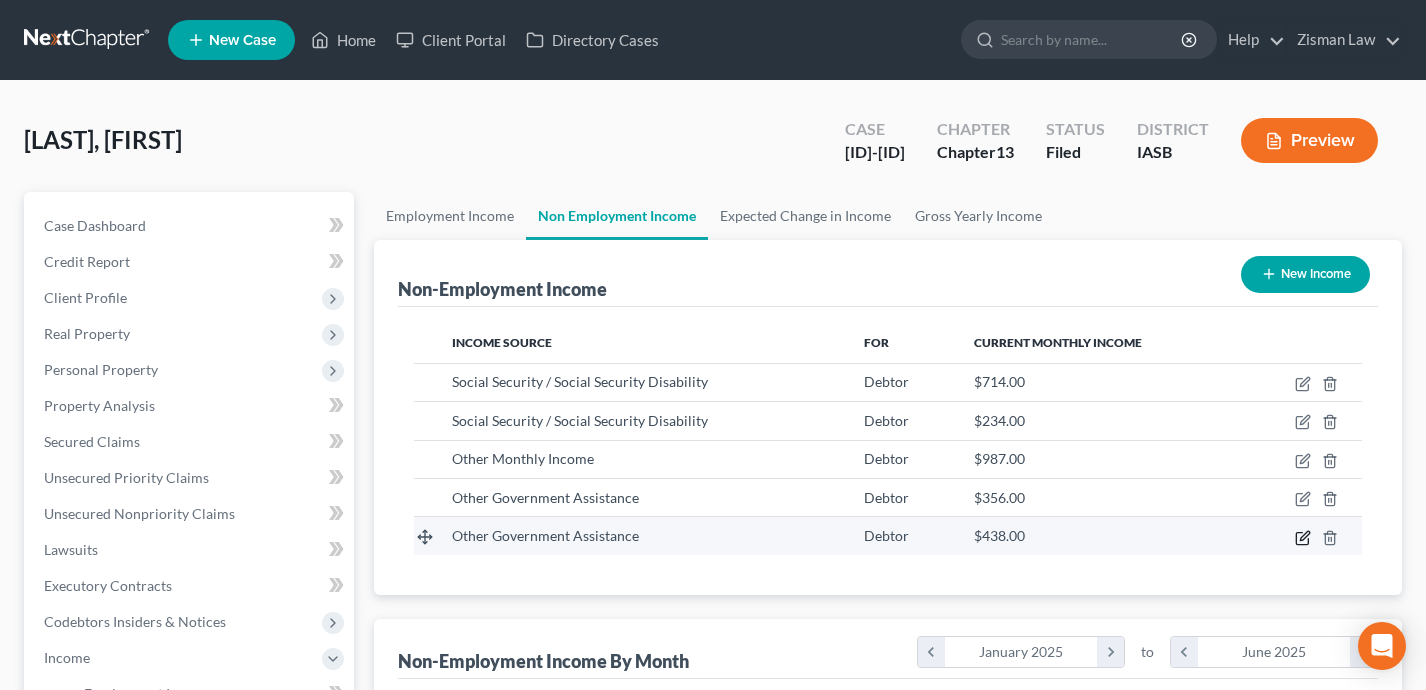 click 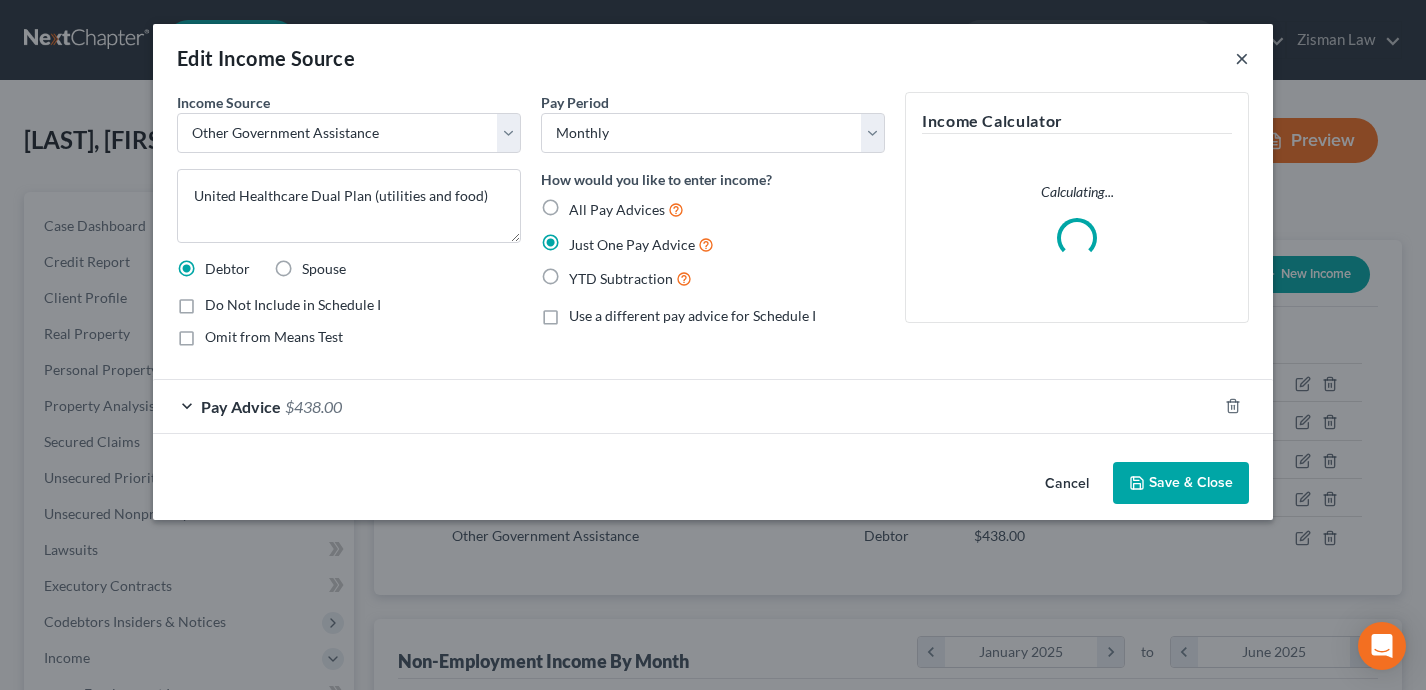 click on "×" at bounding box center (1242, 58) 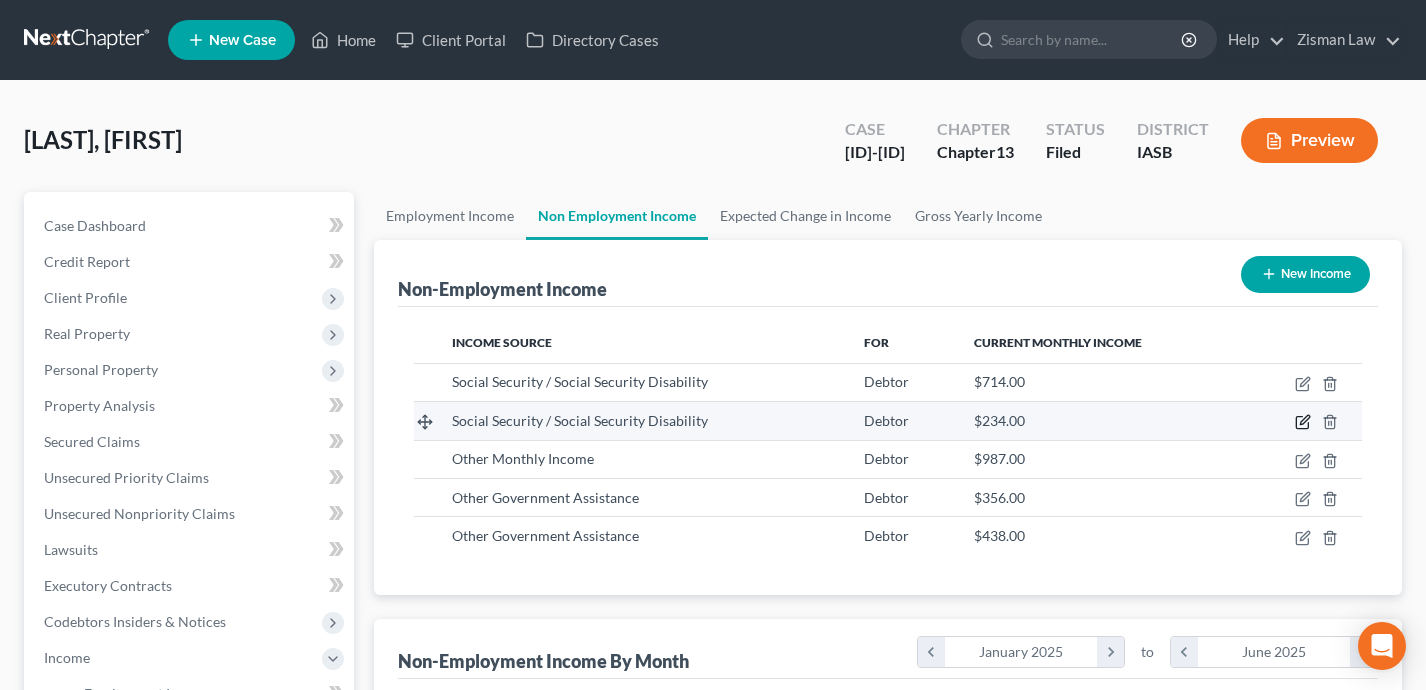 click 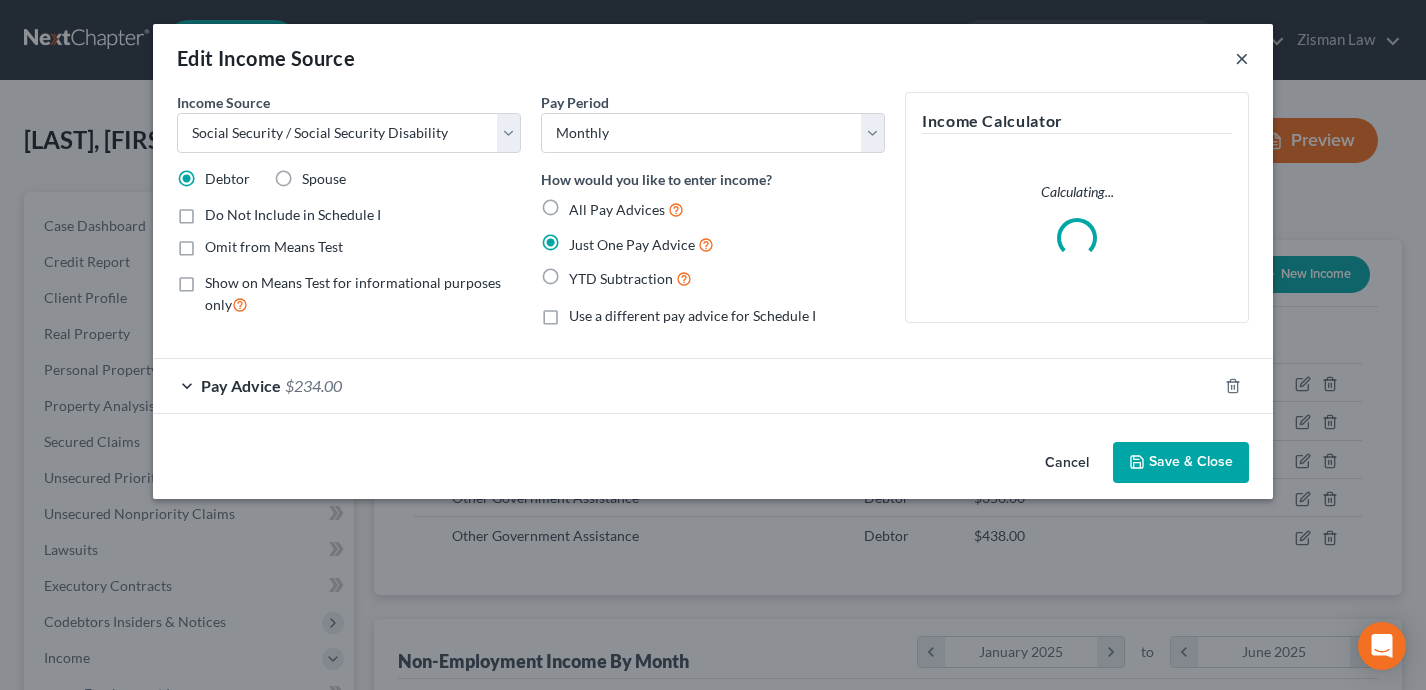 click on "×" at bounding box center (1242, 58) 